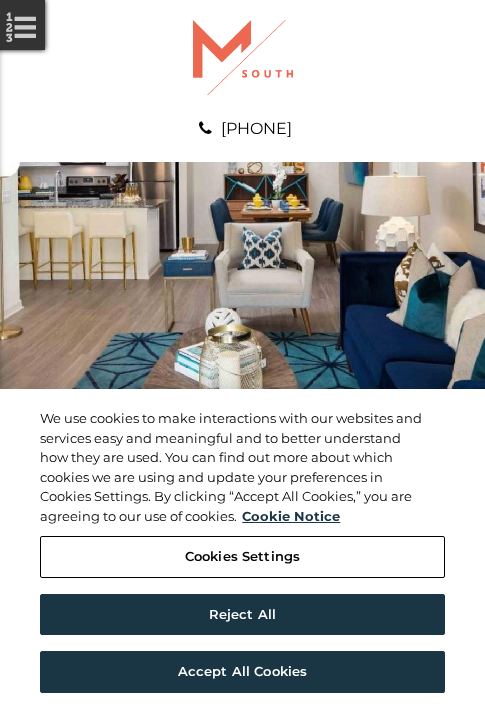 scroll, scrollTop: 0, scrollLeft: 0, axis: both 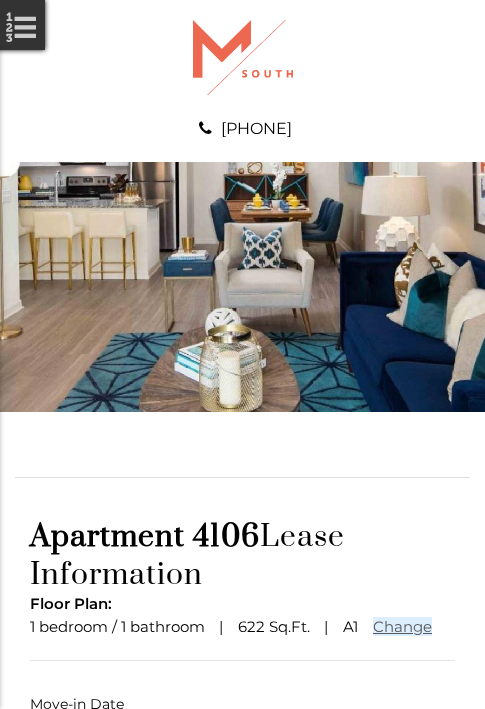 click at bounding box center [243, 791] 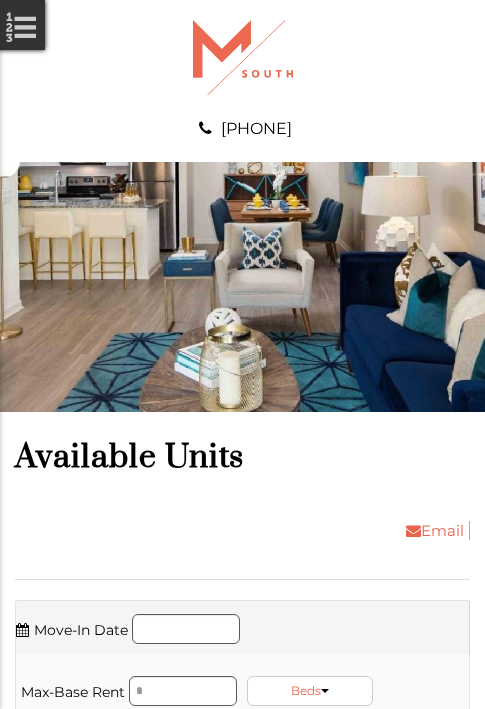 scroll, scrollTop: 0, scrollLeft: 0, axis: both 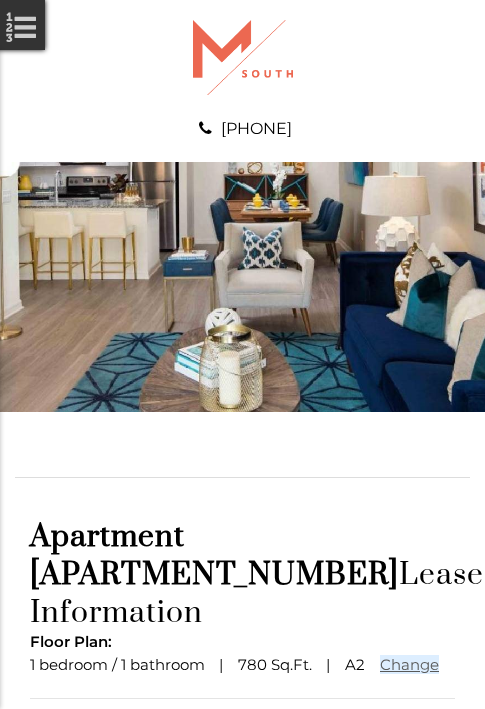 click at bounding box center (243, 829) 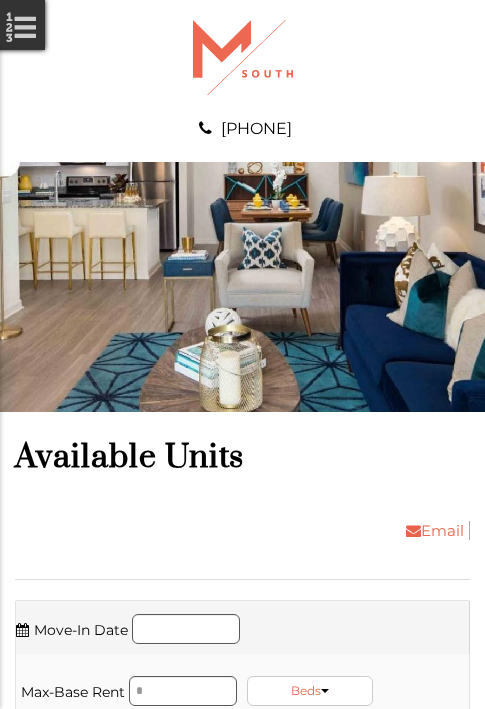 scroll, scrollTop: 0, scrollLeft: 0, axis: both 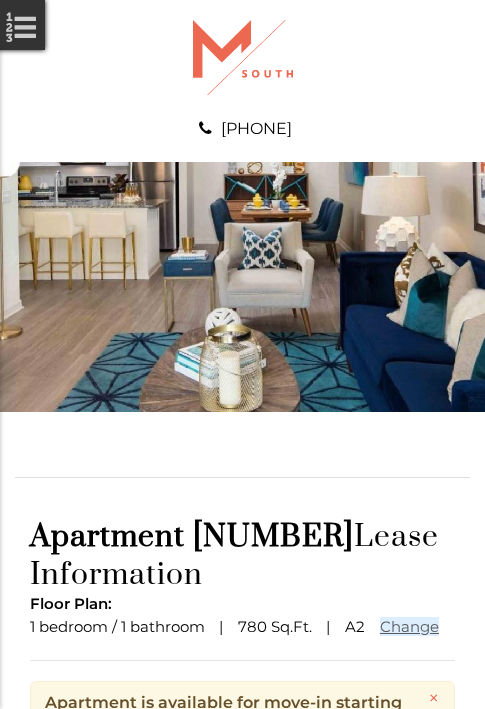 click at bounding box center [243, 886] 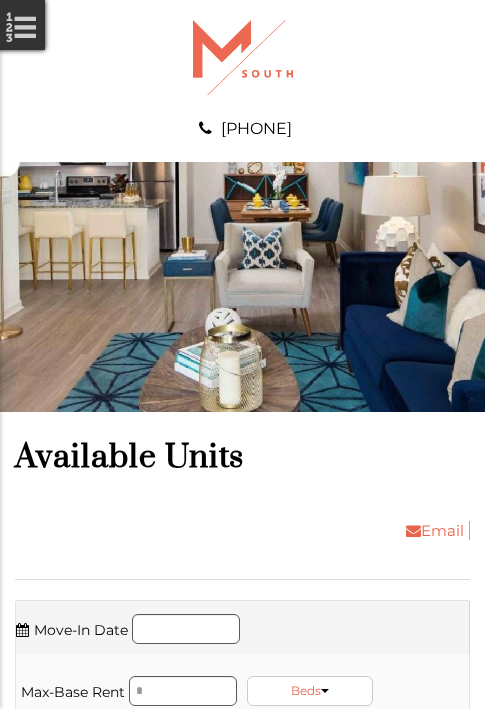 scroll, scrollTop: 0, scrollLeft: 0, axis: both 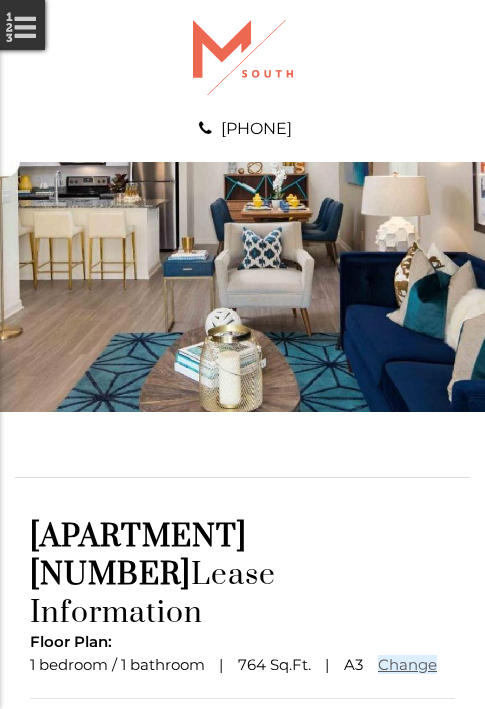 click at bounding box center [243, 829] 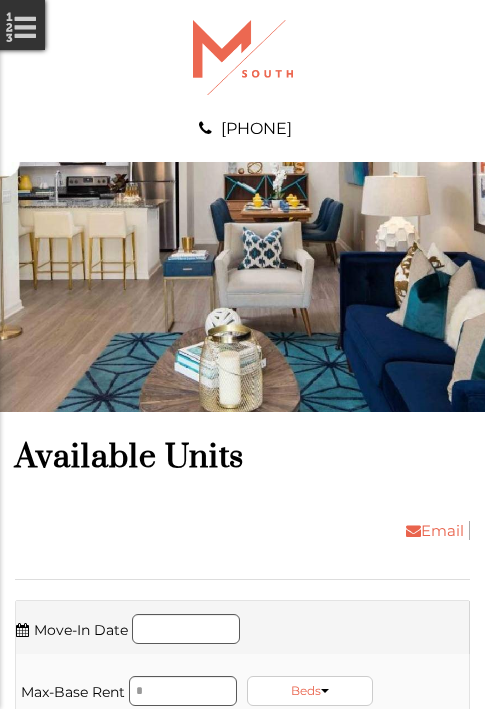 scroll, scrollTop: 0, scrollLeft: 0, axis: both 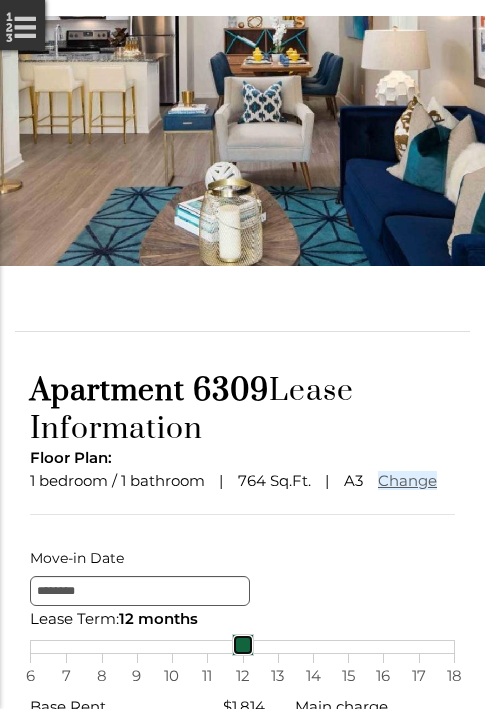click at bounding box center (243, 645) 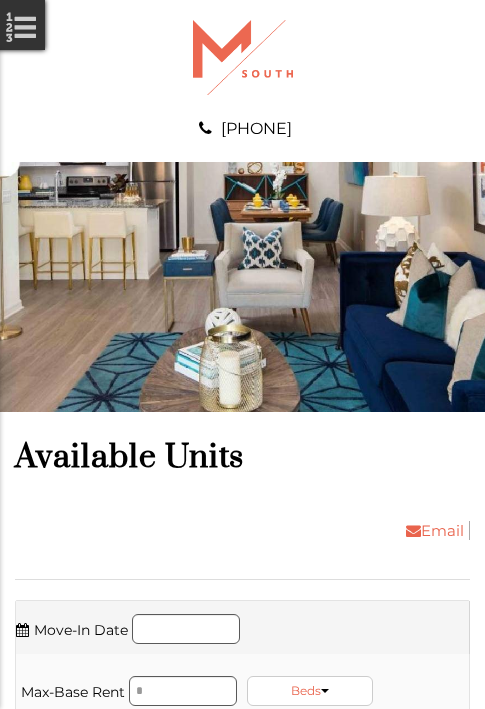 scroll, scrollTop: 0, scrollLeft: 0, axis: both 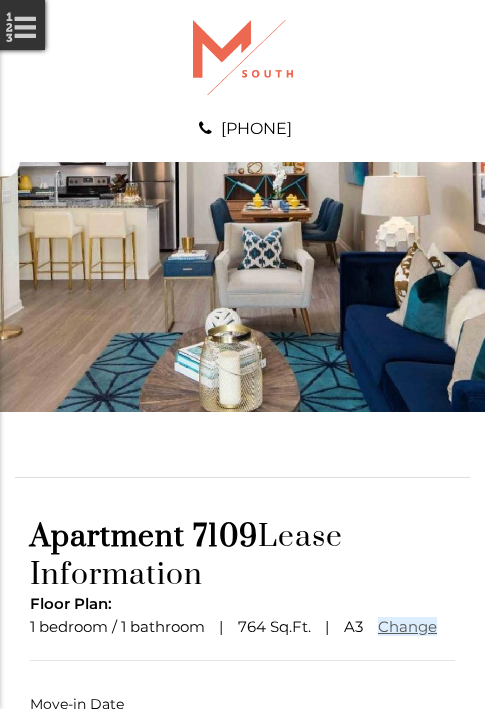 click at bounding box center [243, 791] 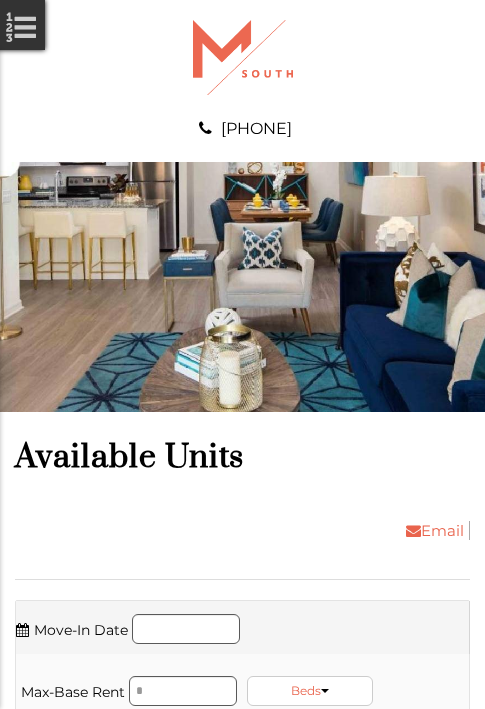 scroll, scrollTop: 0, scrollLeft: 0, axis: both 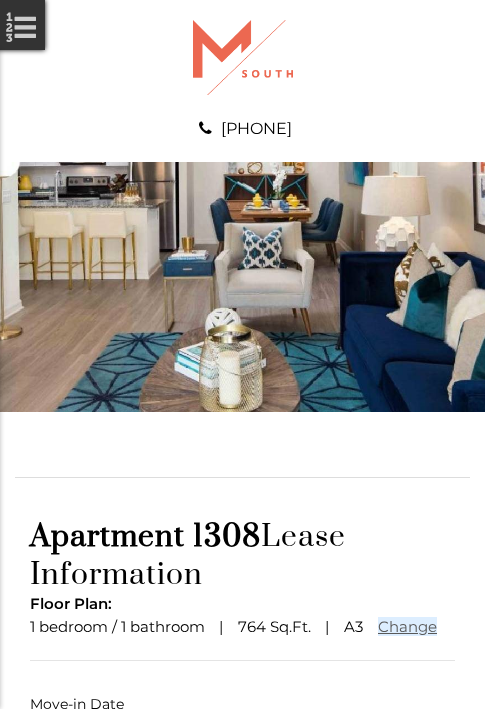 click at bounding box center [243, 791] 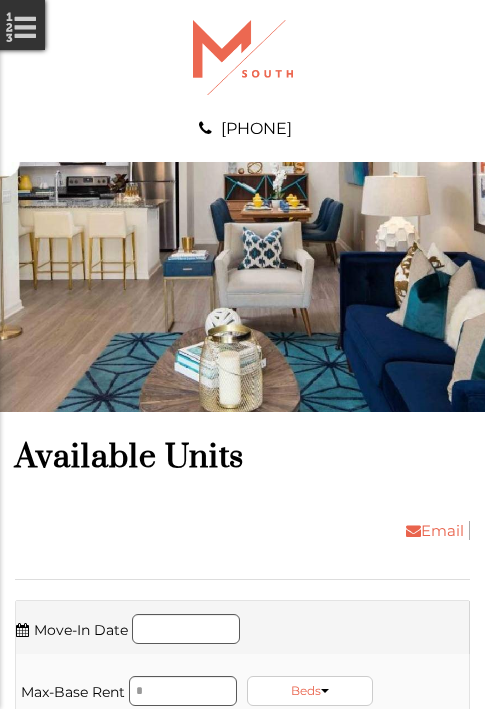scroll, scrollTop: 0, scrollLeft: 0, axis: both 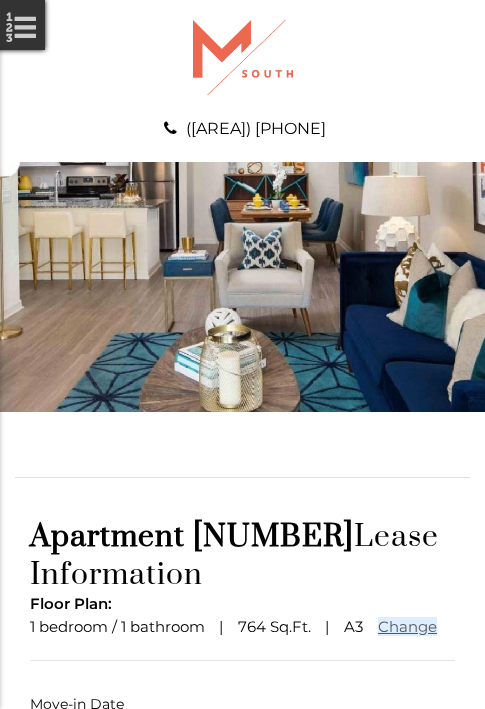 click at bounding box center [243, 791] 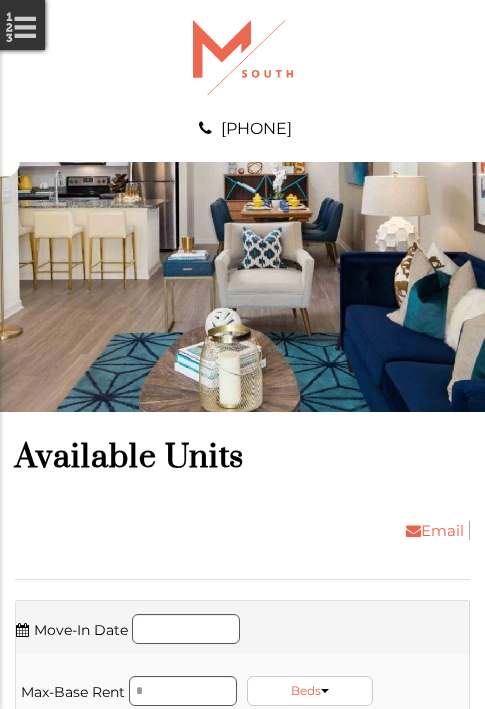 scroll, scrollTop: 0, scrollLeft: 0, axis: both 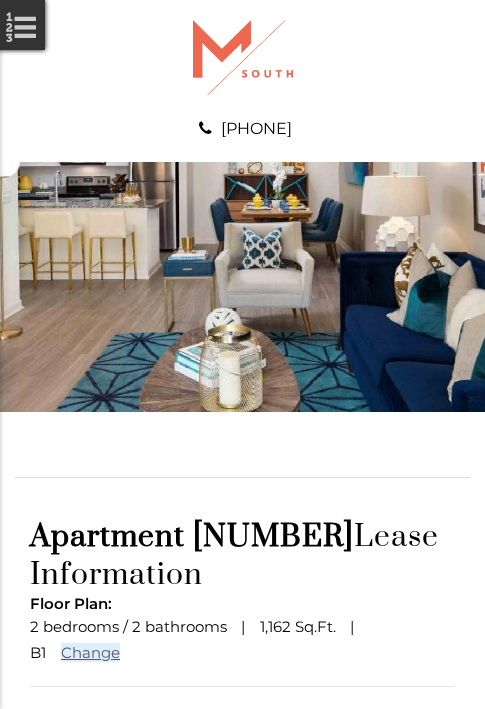 click at bounding box center [243, 817] 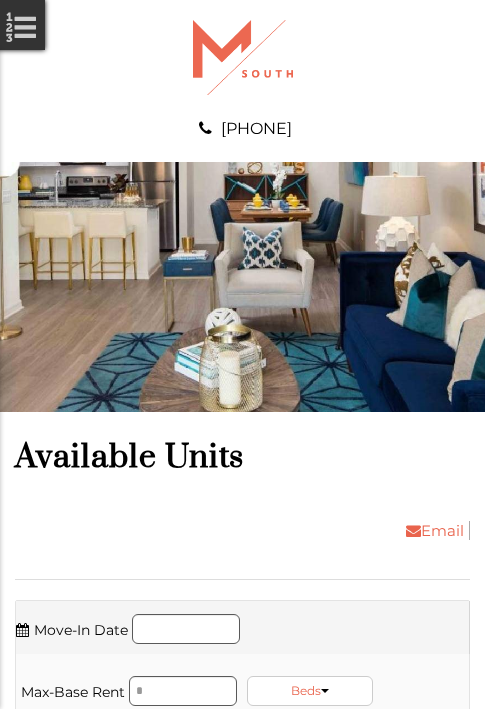 scroll, scrollTop: 0, scrollLeft: 0, axis: both 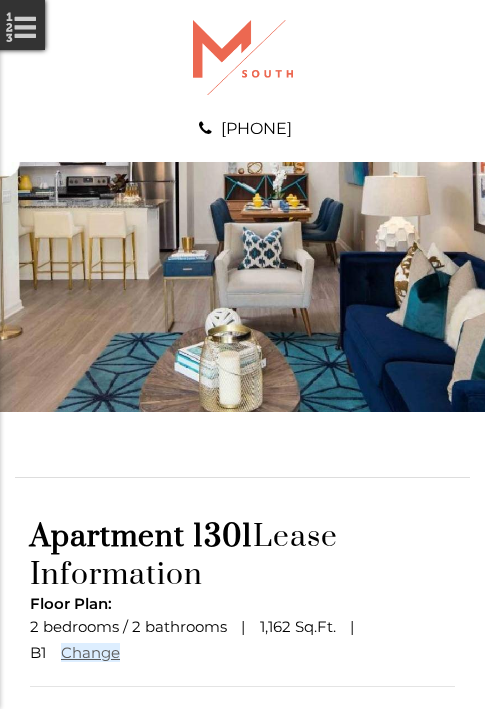click at bounding box center (243, 817) 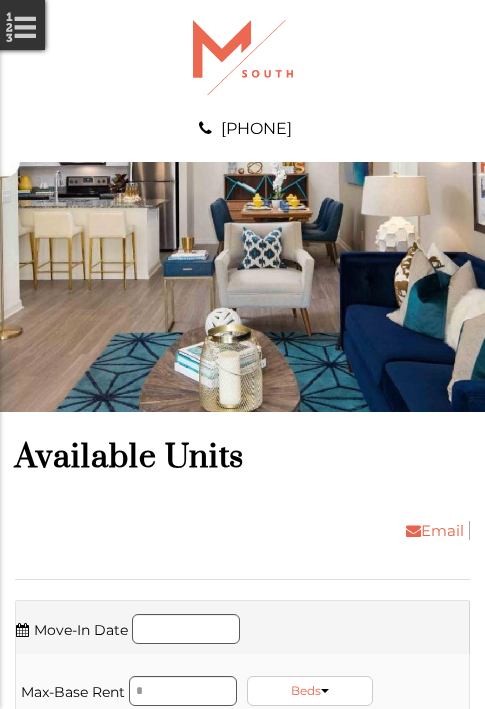 scroll, scrollTop: 0, scrollLeft: 0, axis: both 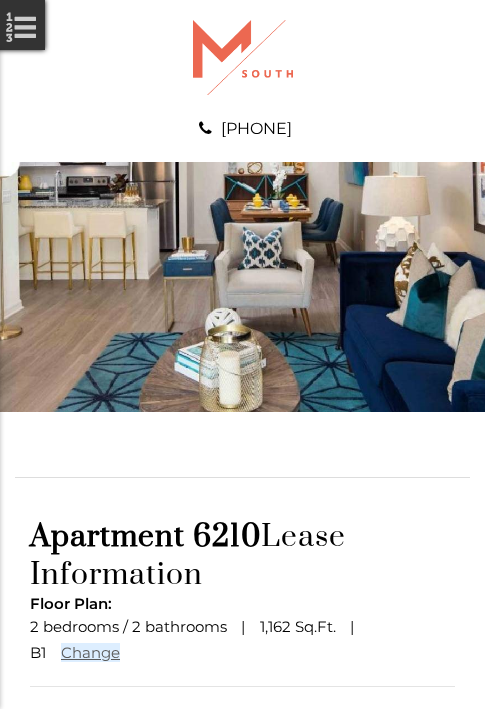 click at bounding box center [243, 817] 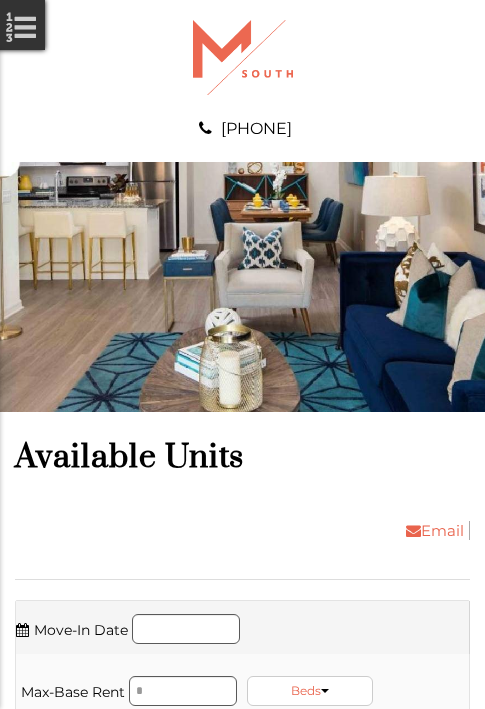 scroll, scrollTop: 0, scrollLeft: 0, axis: both 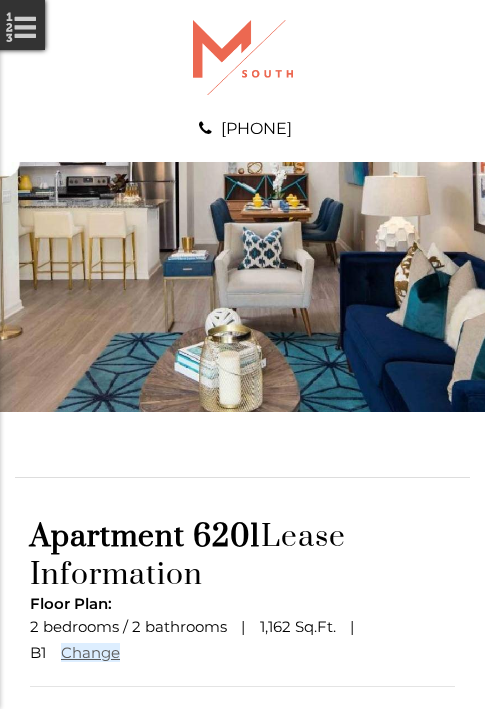 click at bounding box center (243, 817) 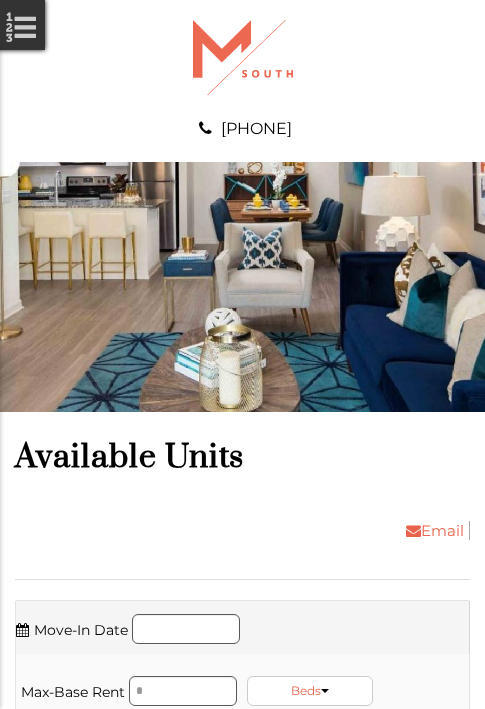 scroll, scrollTop: 0, scrollLeft: 0, axis: both 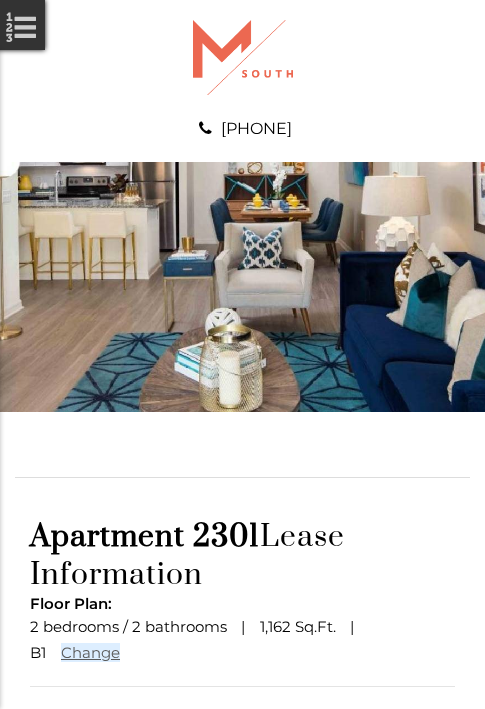click at bounding box center (243, 817) 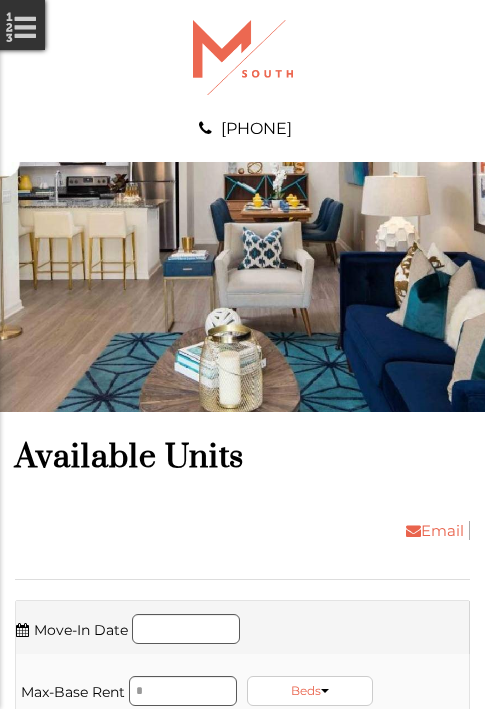 scroll, scrollTop: 0, scrollLeft: 0, axis: both 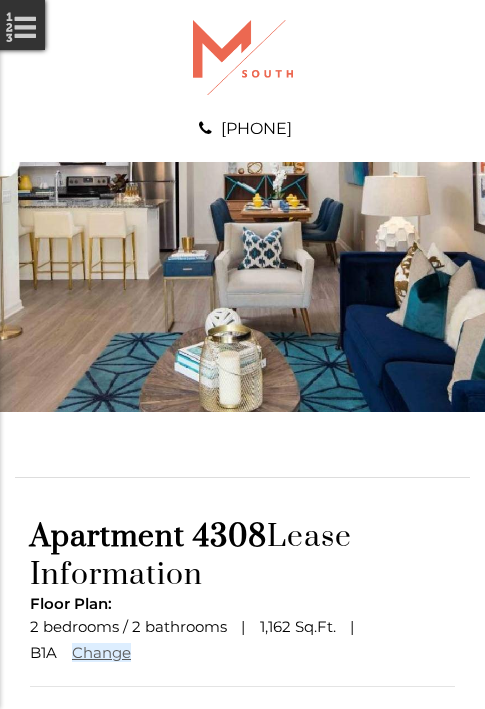click at bounding box center (243, 817) 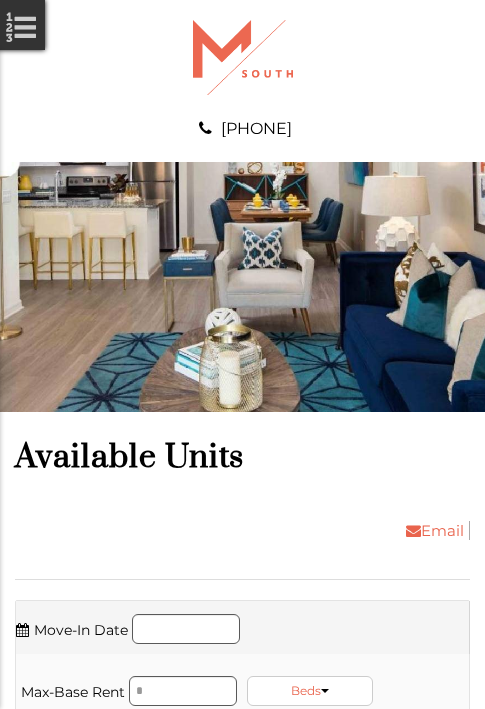 scroll, scrollTop: 0, scrollLeft: 0, axis: both 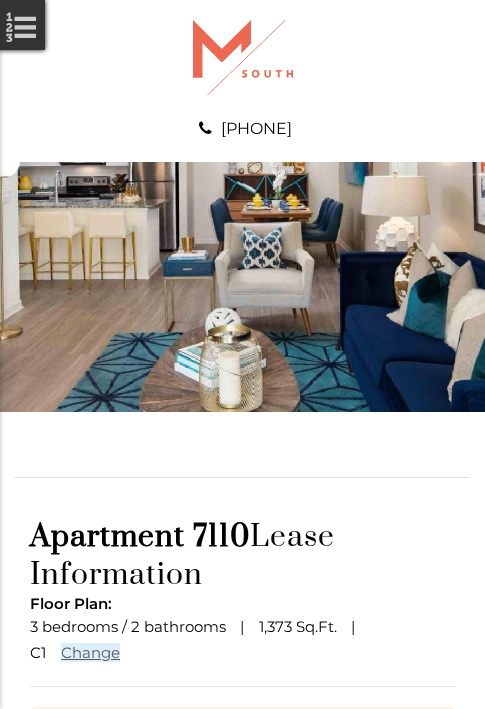 click at bounding box center [243, 912] 